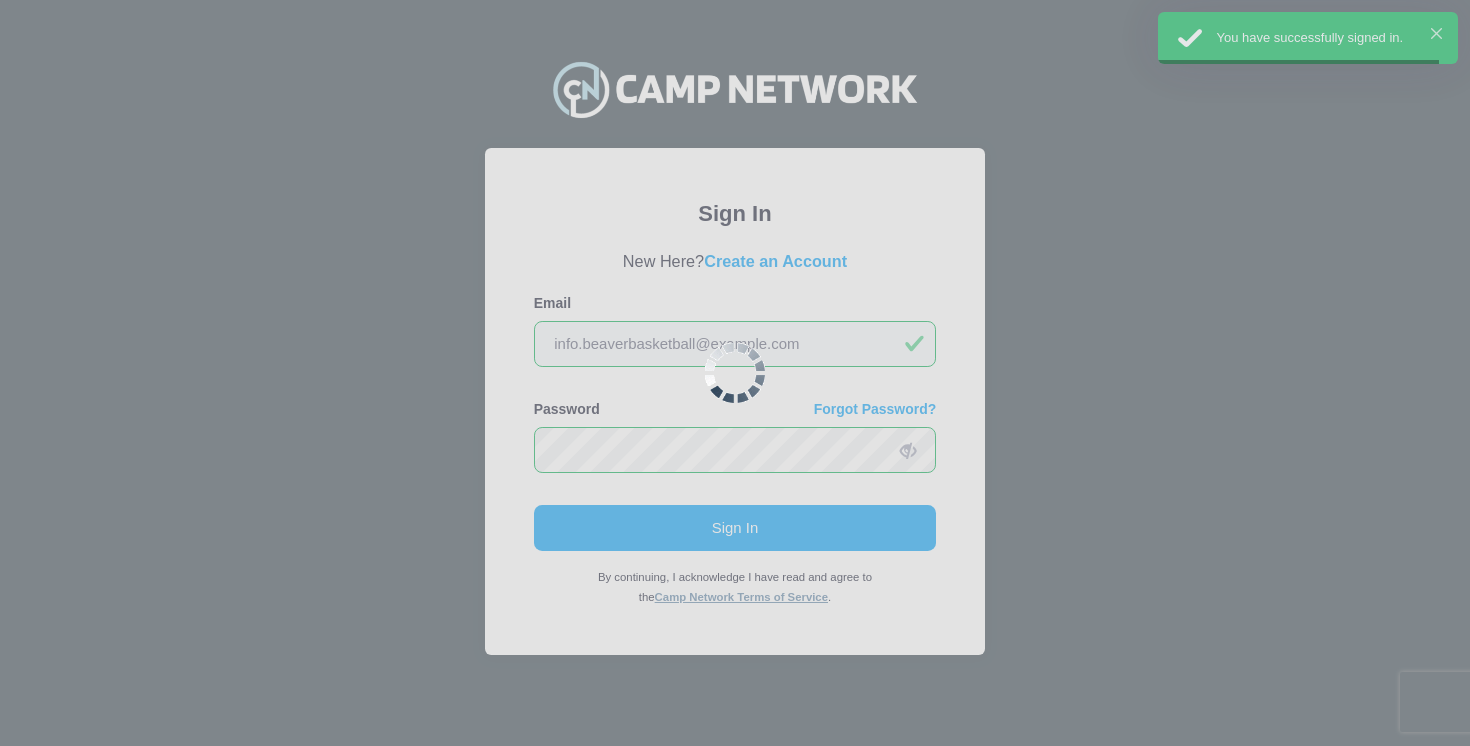 scroll, scrollTop: 0, scrollLeft: 0, axis: both 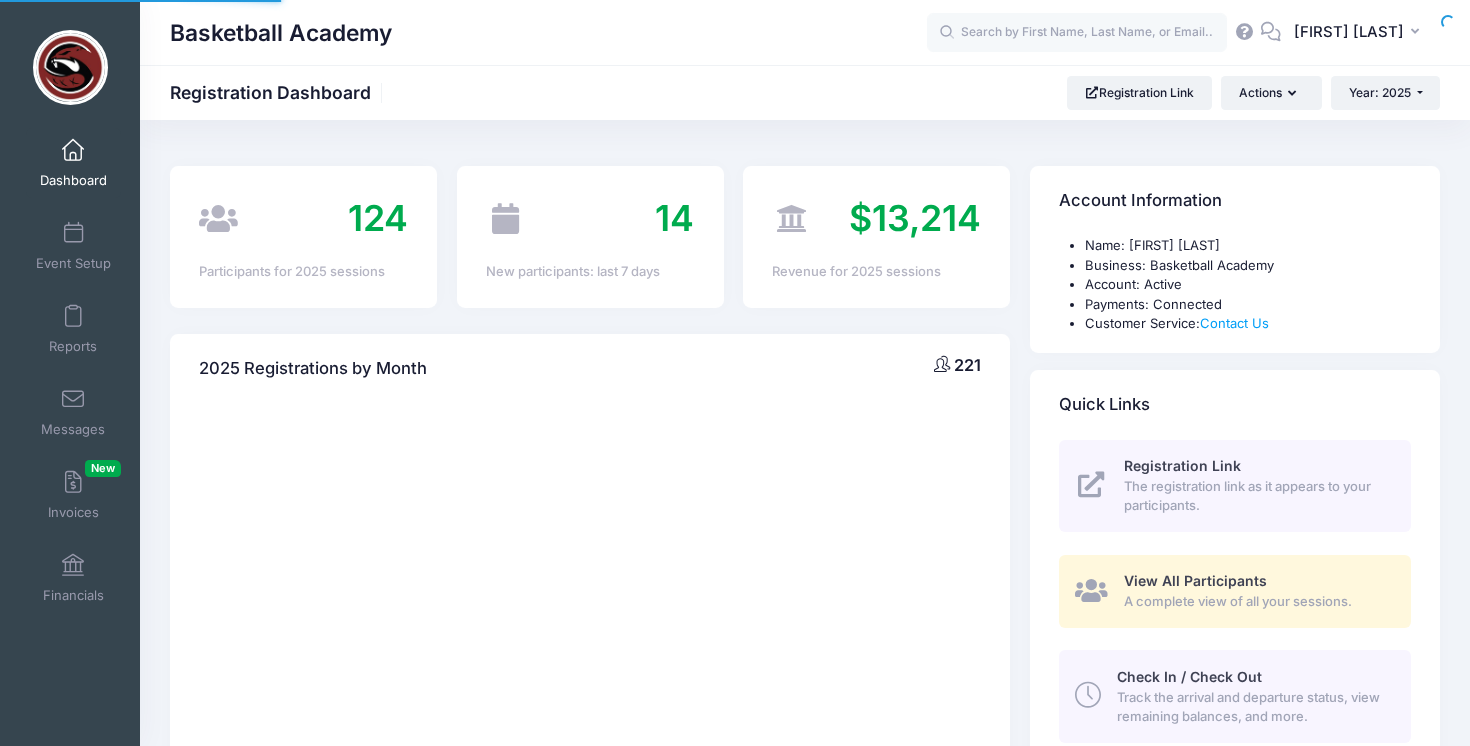 select 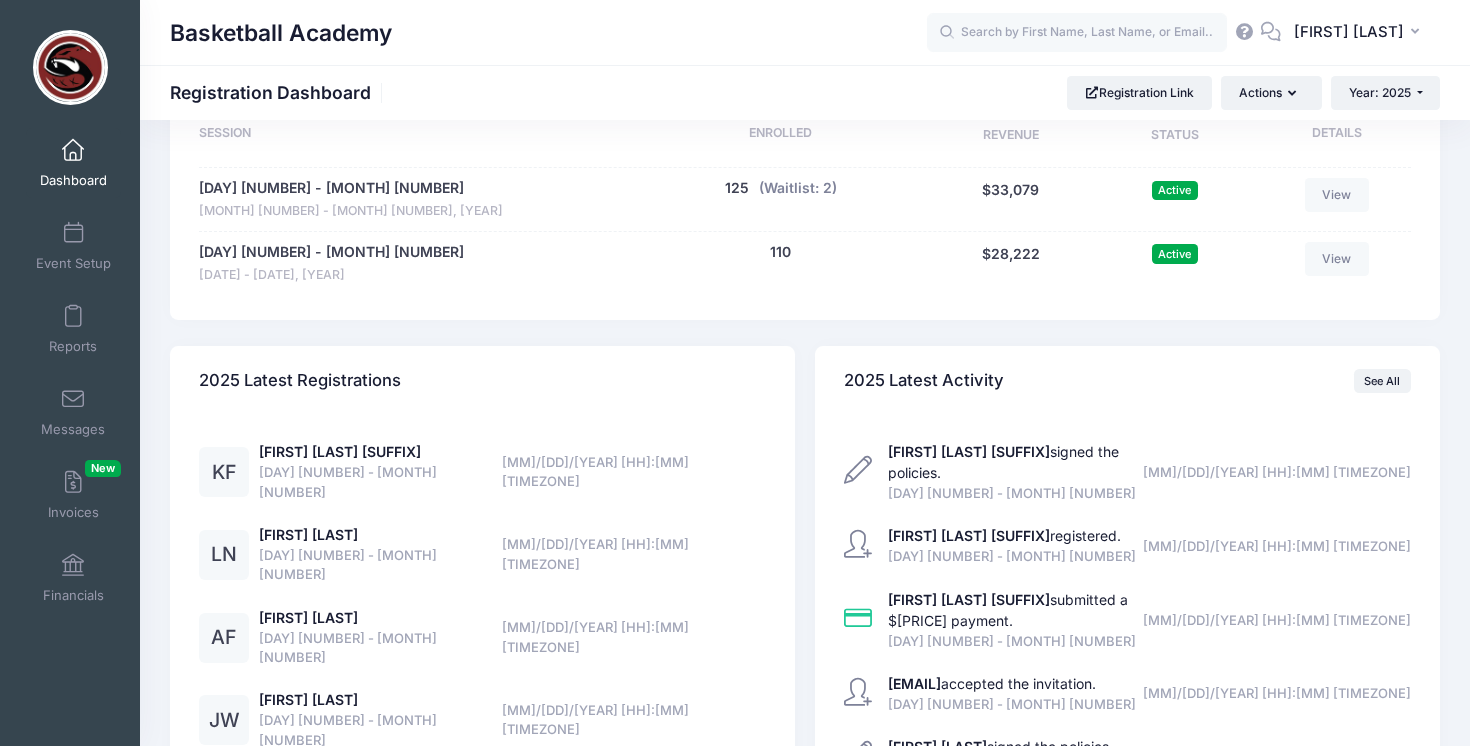 scroll, scrollTop: 0, scrollLeft: 0, axis: both 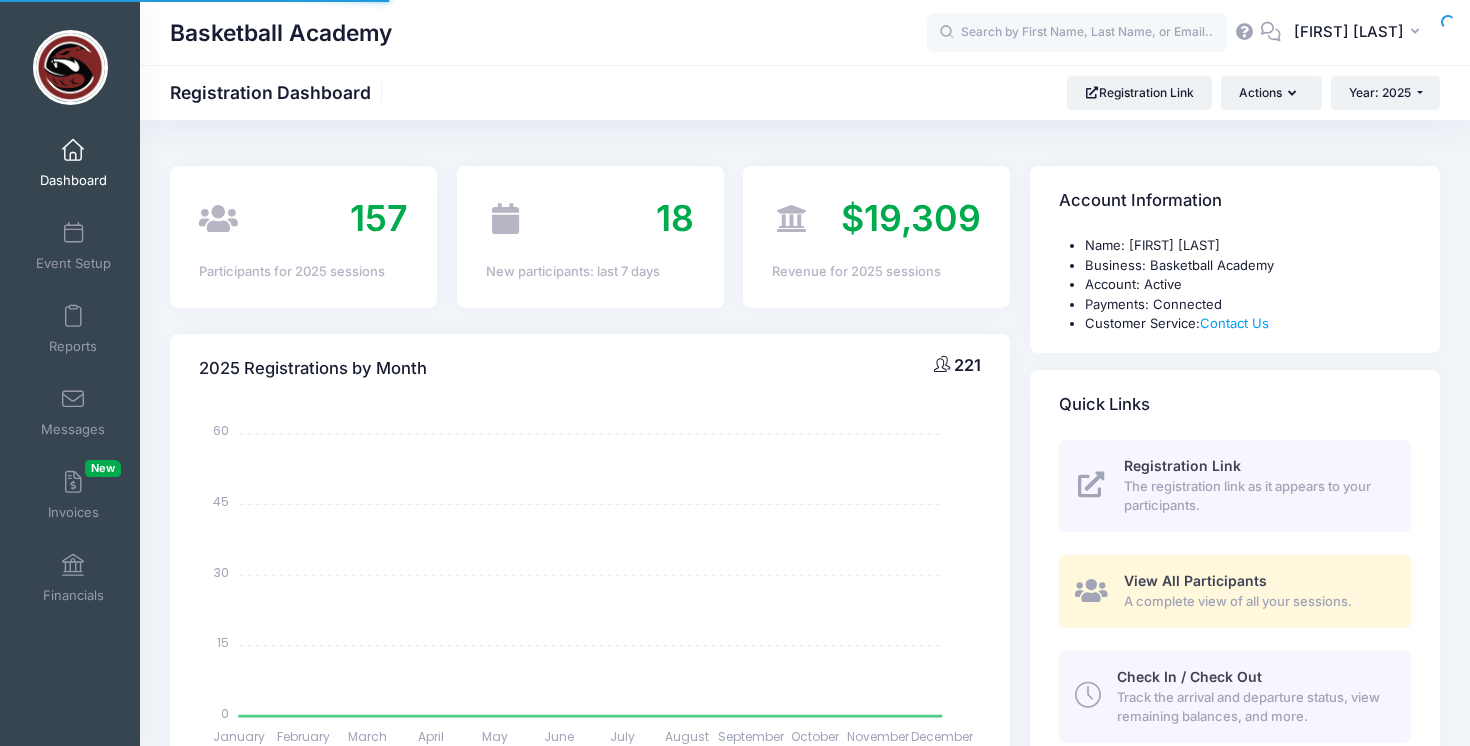 select 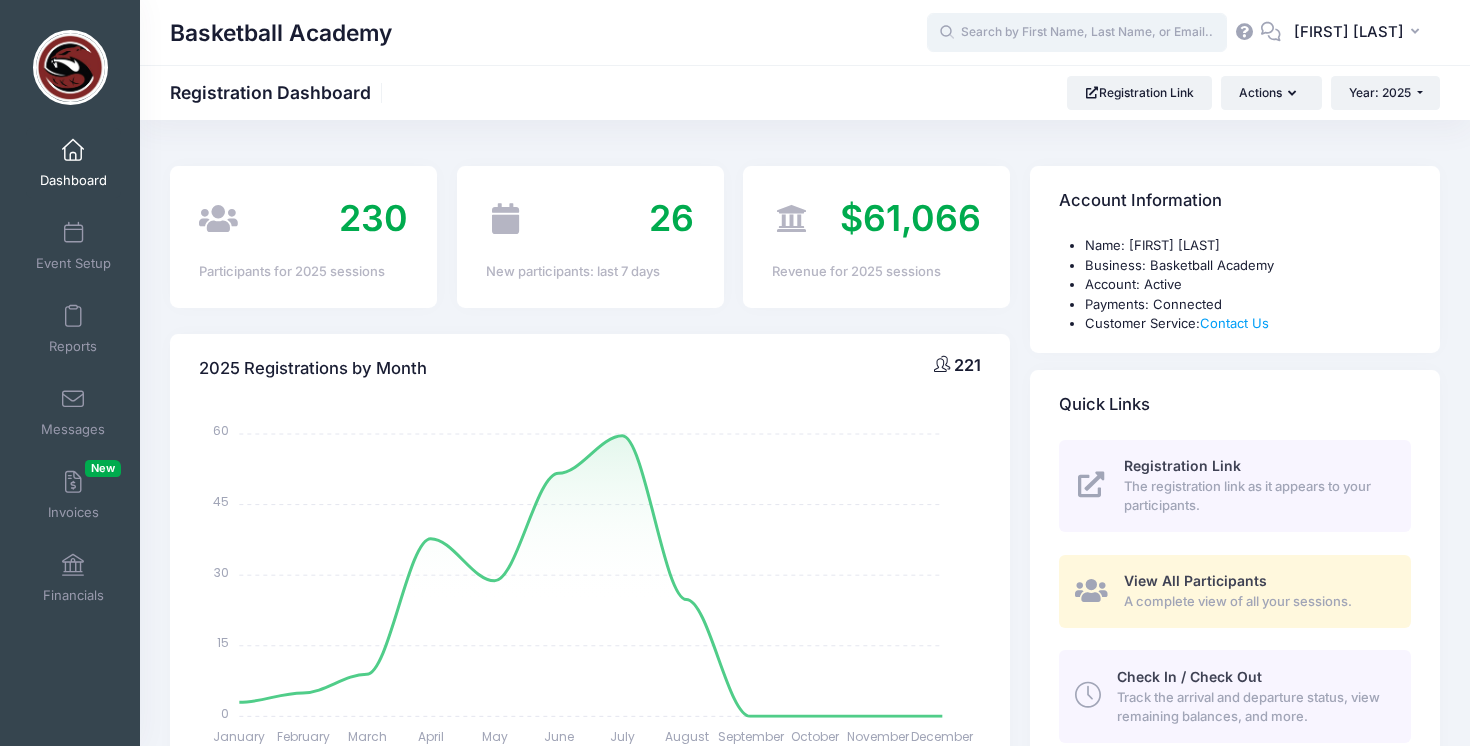 click at bounding box center [1077, 33] 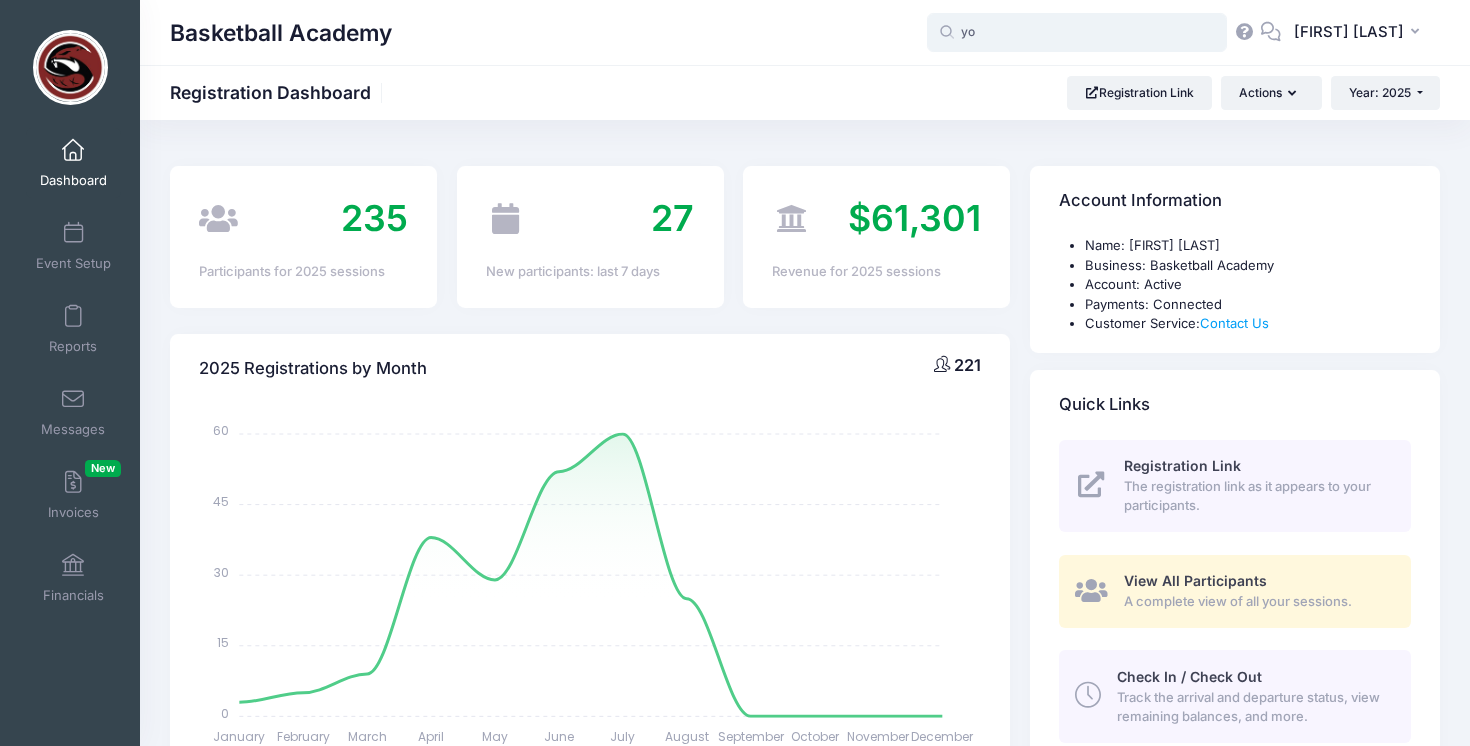 type on "you" 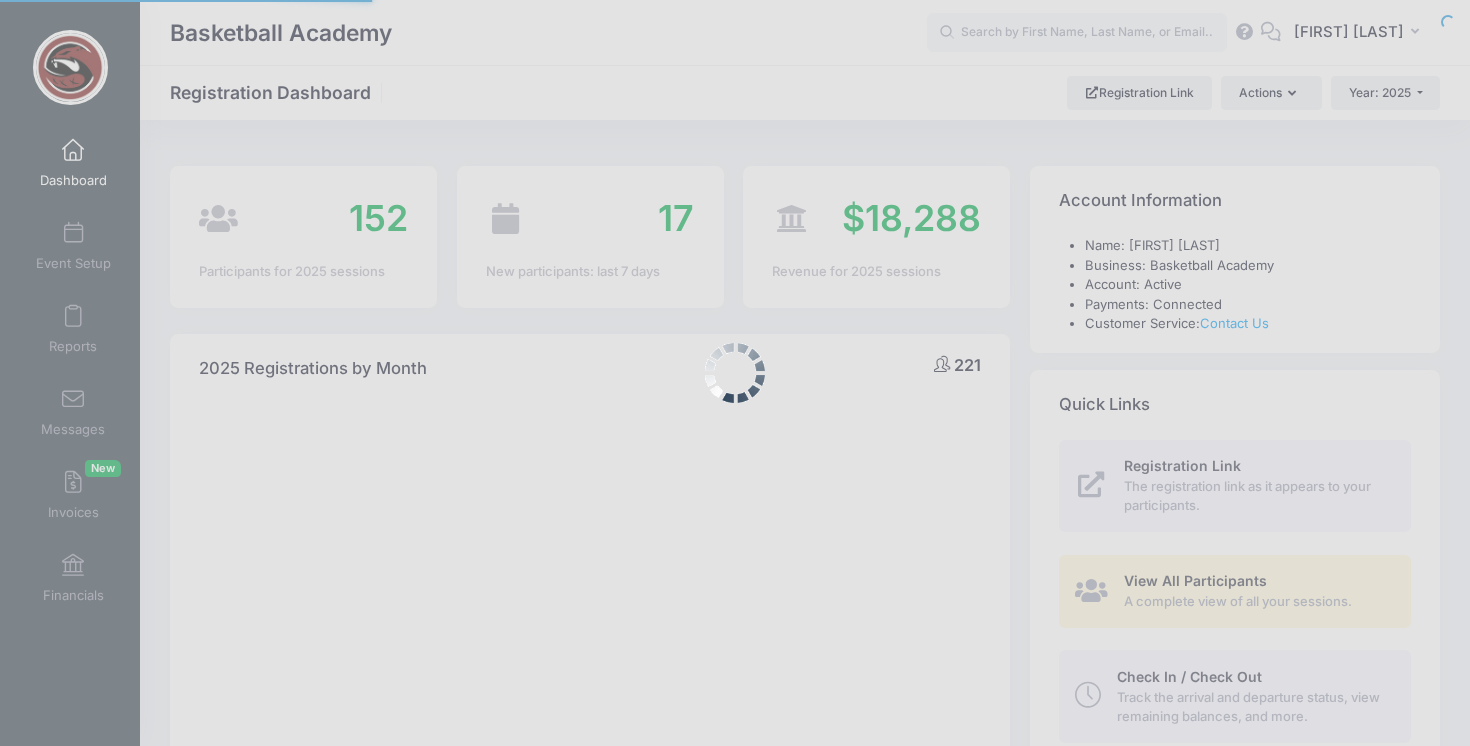 select 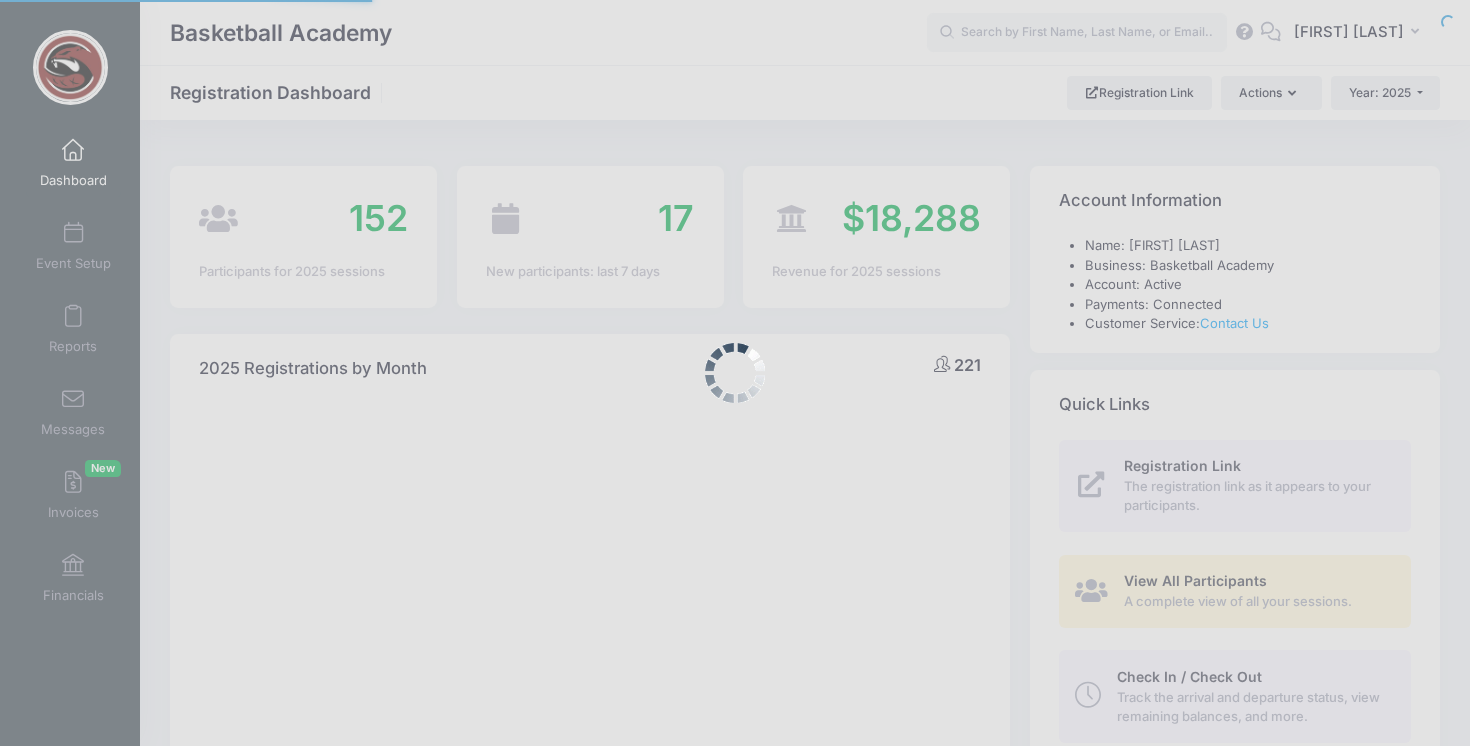 scroll, scrollTop: 0, scrollLeft: 0, axis: both 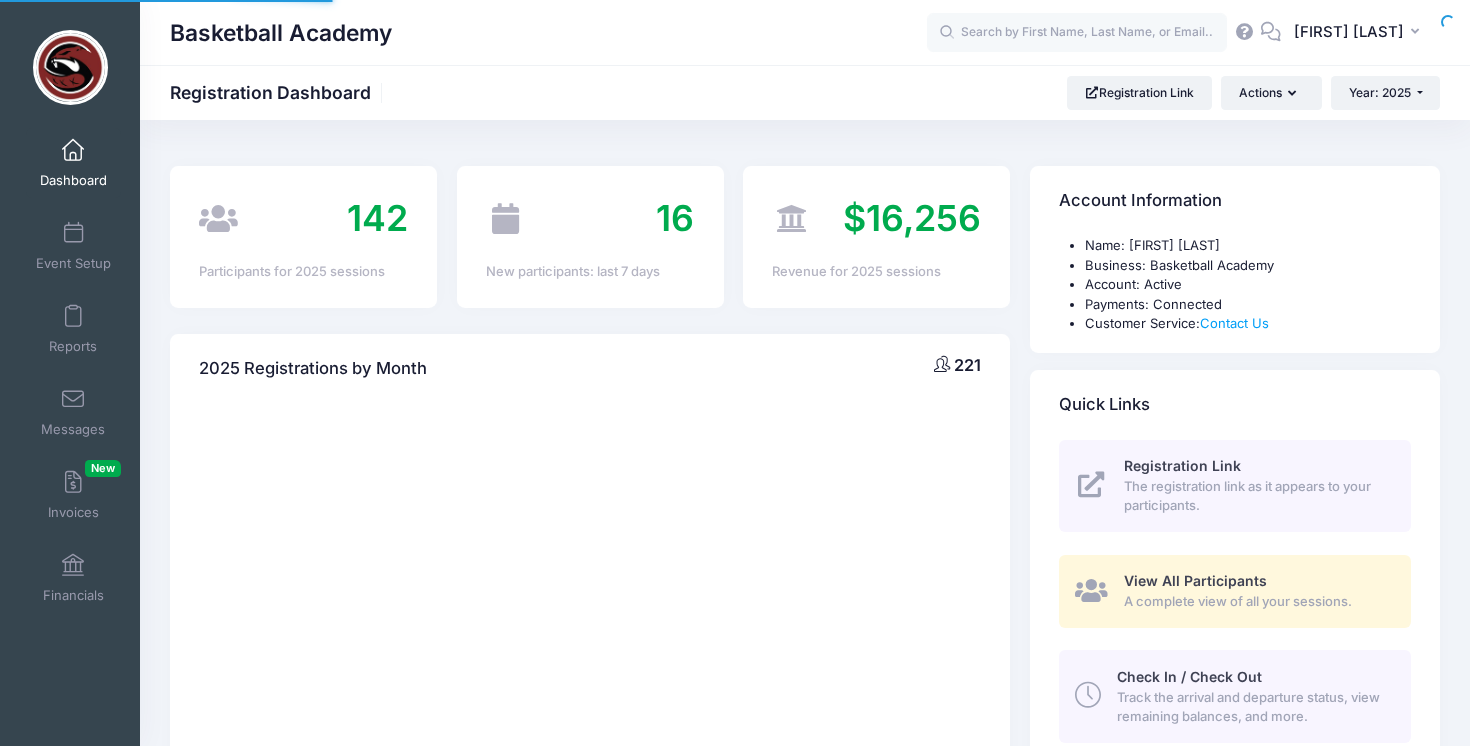 select 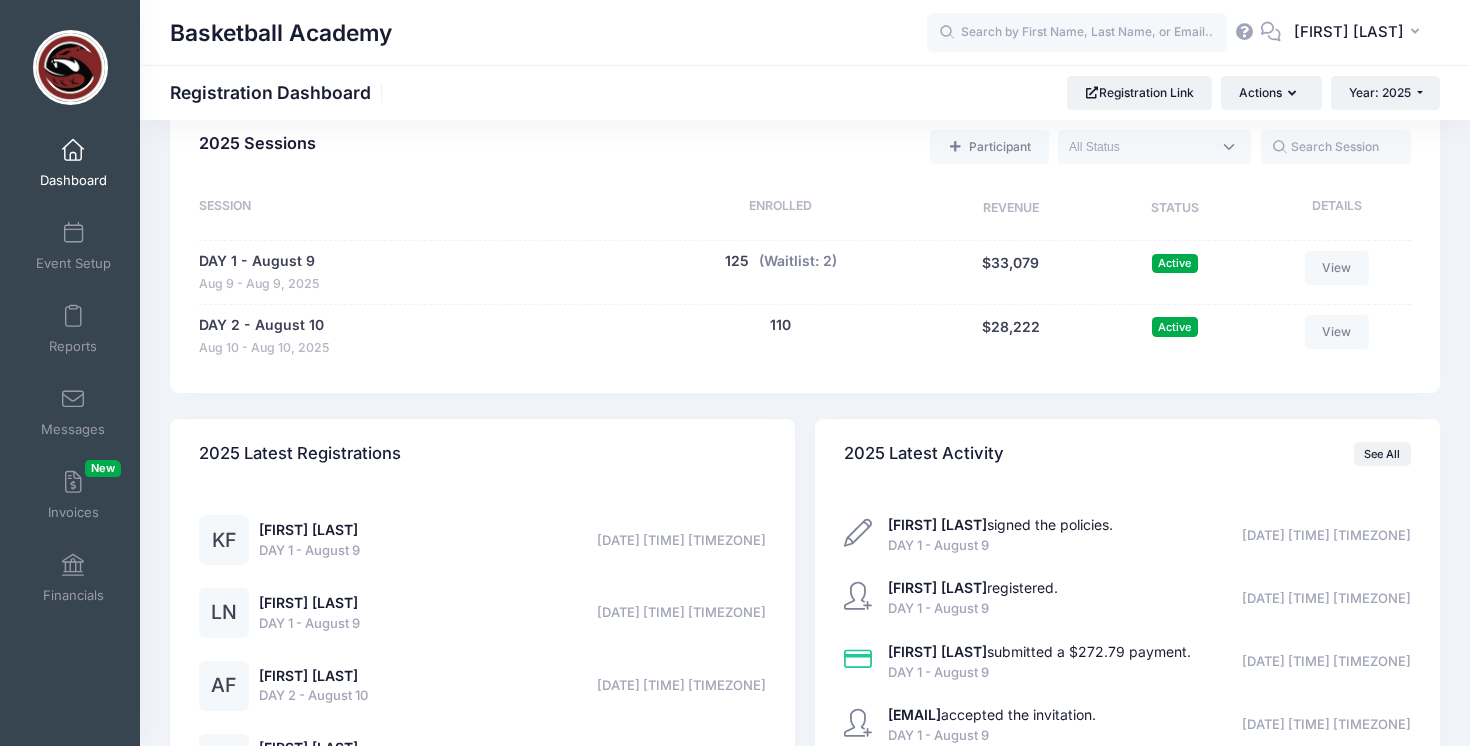 scroll, scrollTop: 916, scrollLeft: 0, axis: vertical 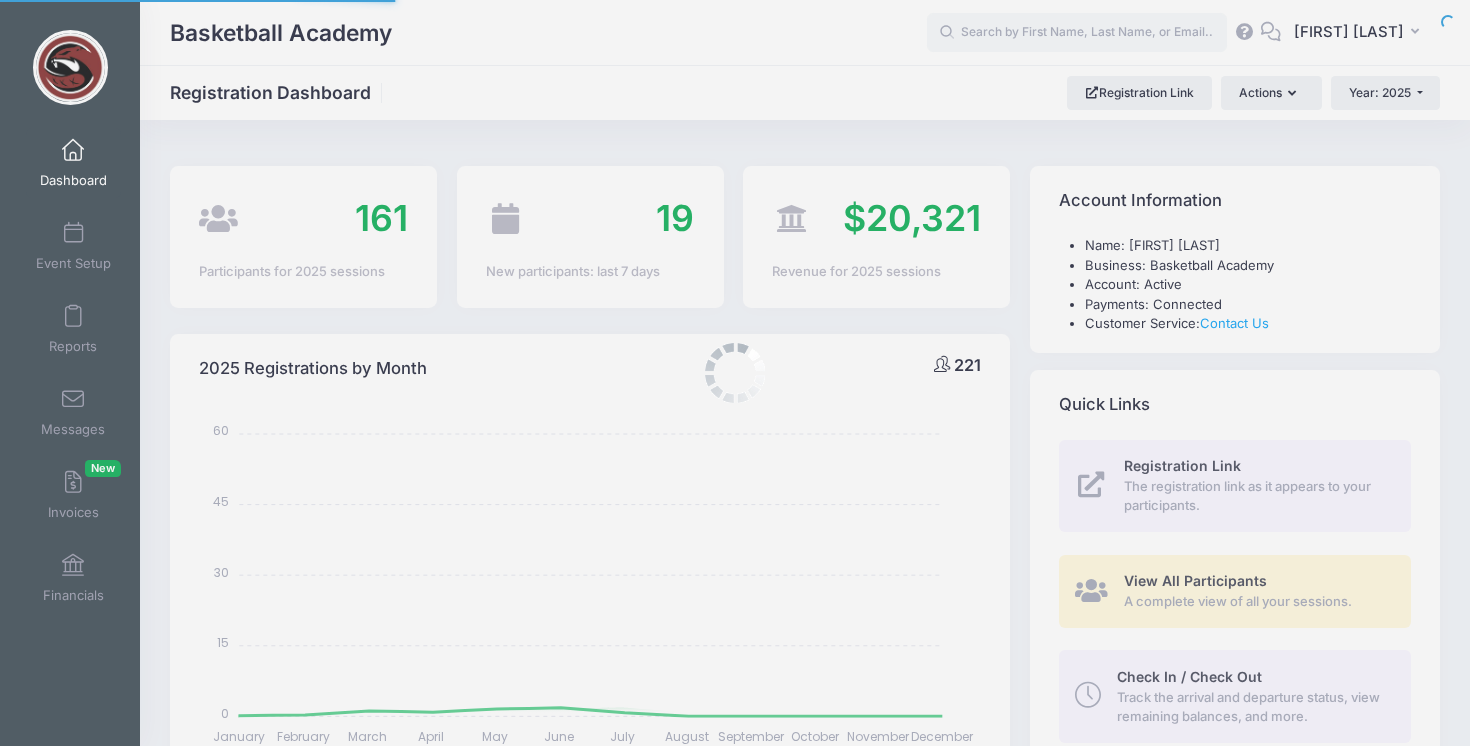 select 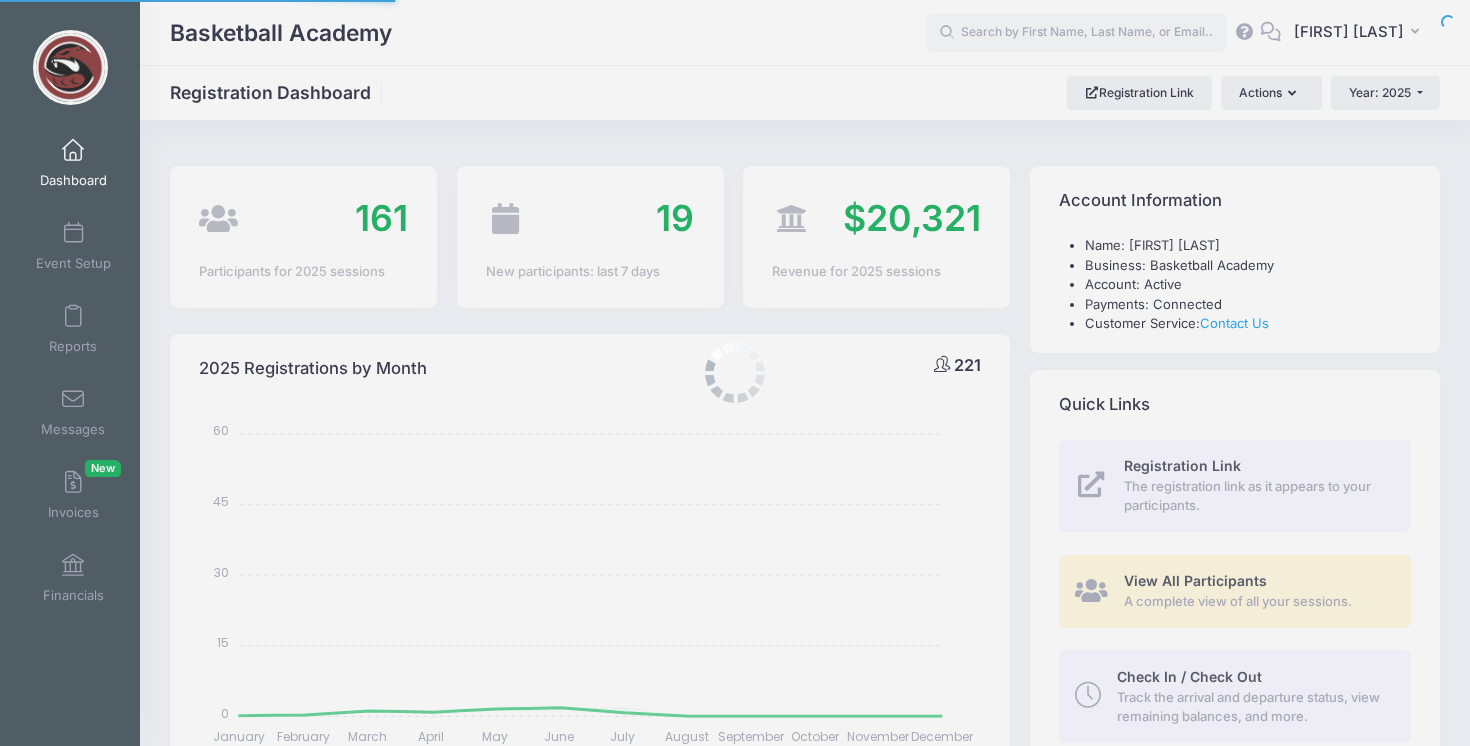 scroll, scrollTop: 0, scrollLeft: 0, axis: both 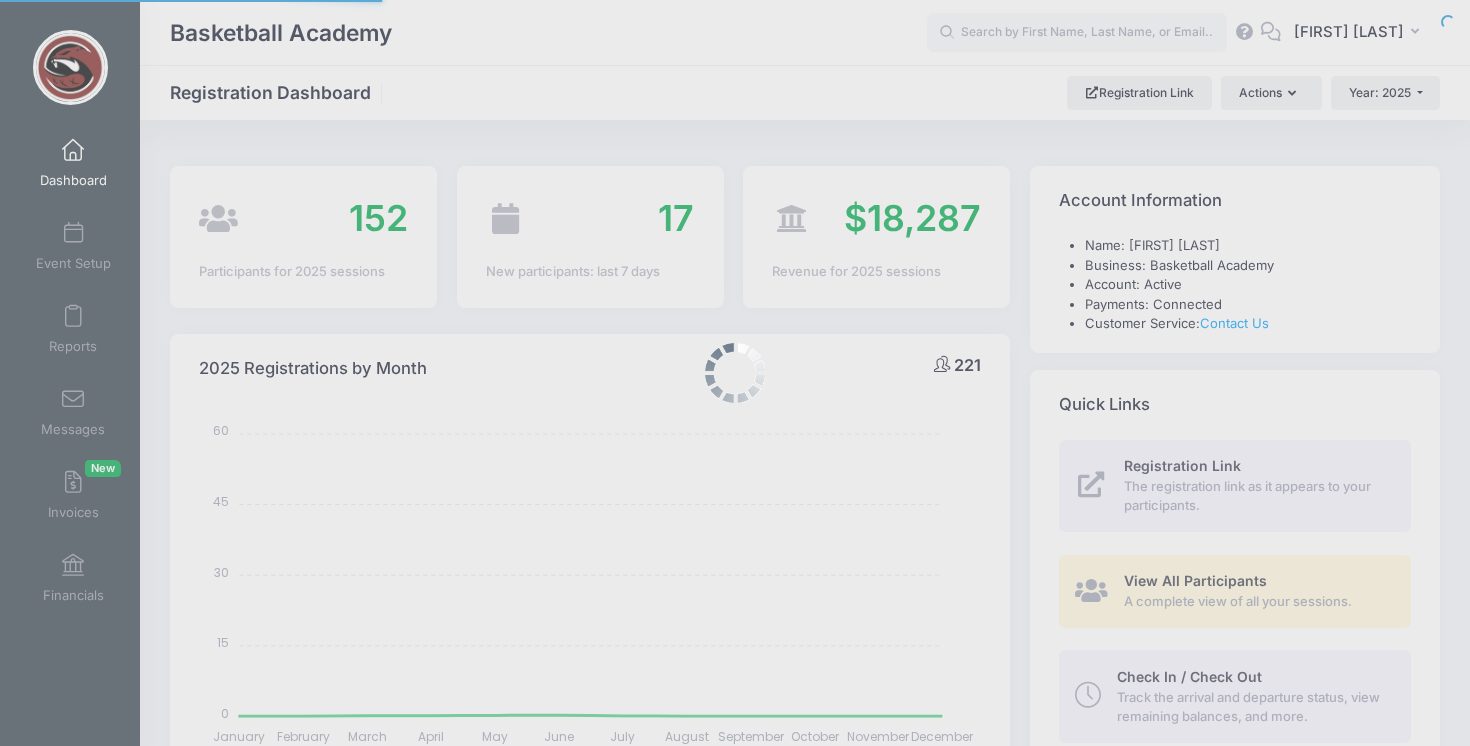 select 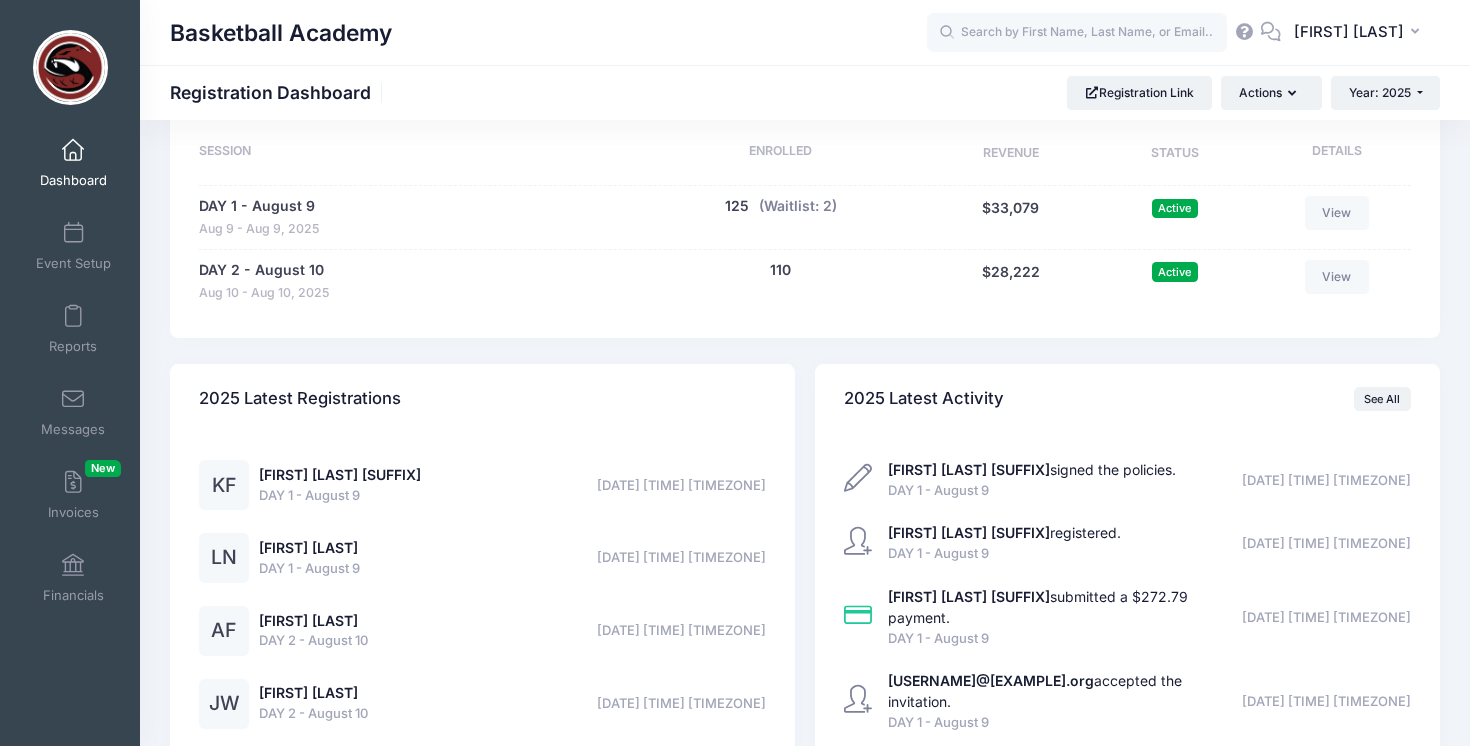 scroll, scrollTop: 1128, scrollLeft: 0, axis: vertical 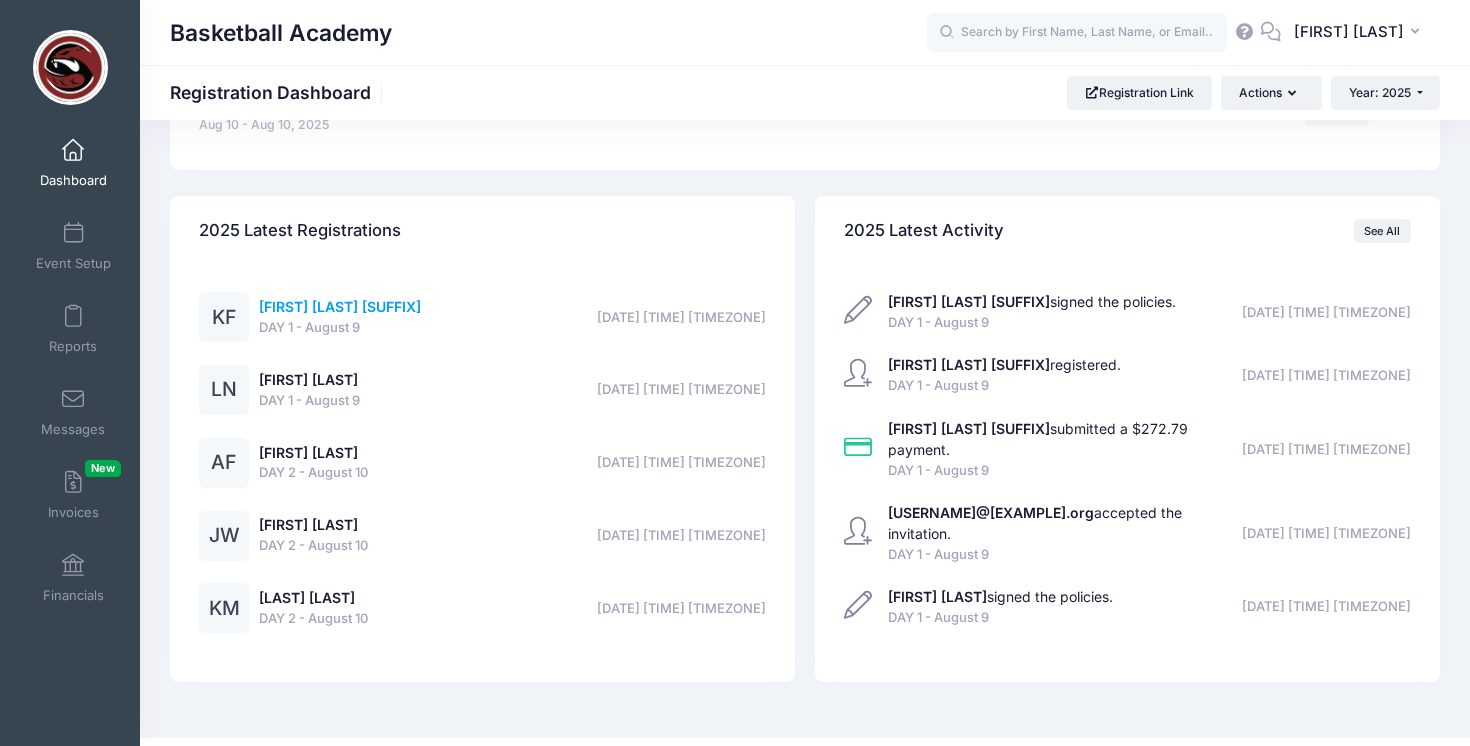 click on "[FIRST] [LAST] [SUFFIX]" at bounding box center (340, 306) 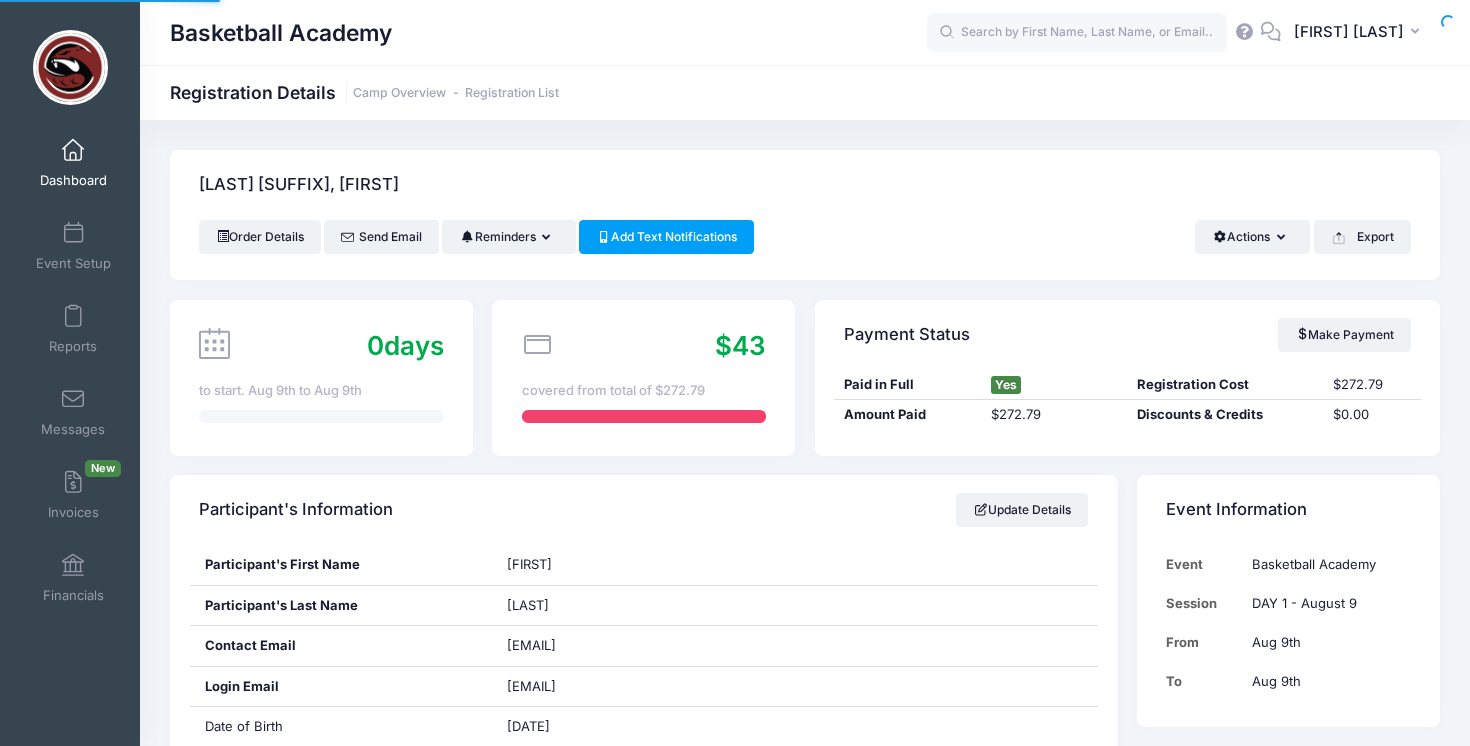 scroll, scrollTop: 0, scrollLeft: 0, axis: both 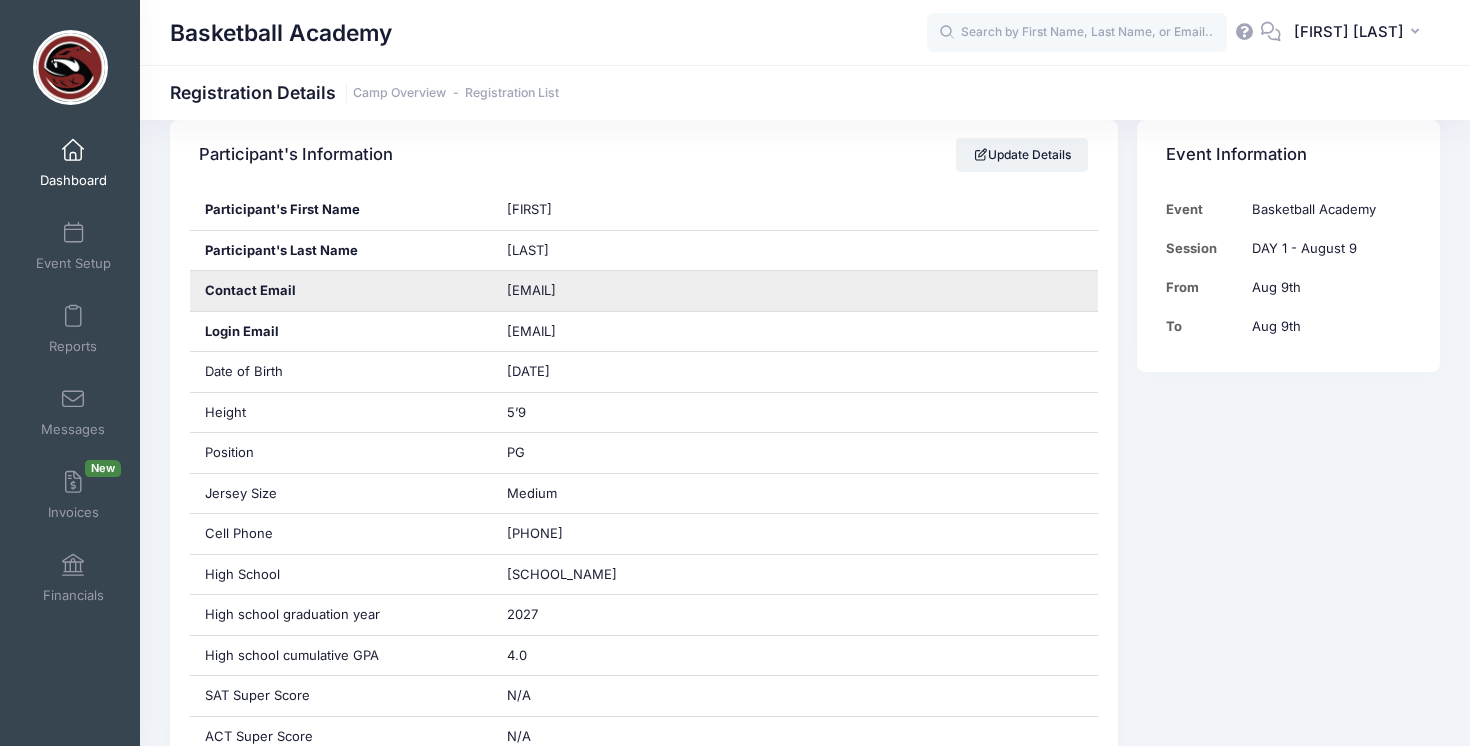 drag, startPoint x: 723, startPoint y: 292, endPoint x: 502, endPoint y: 297, distance: 221.05655 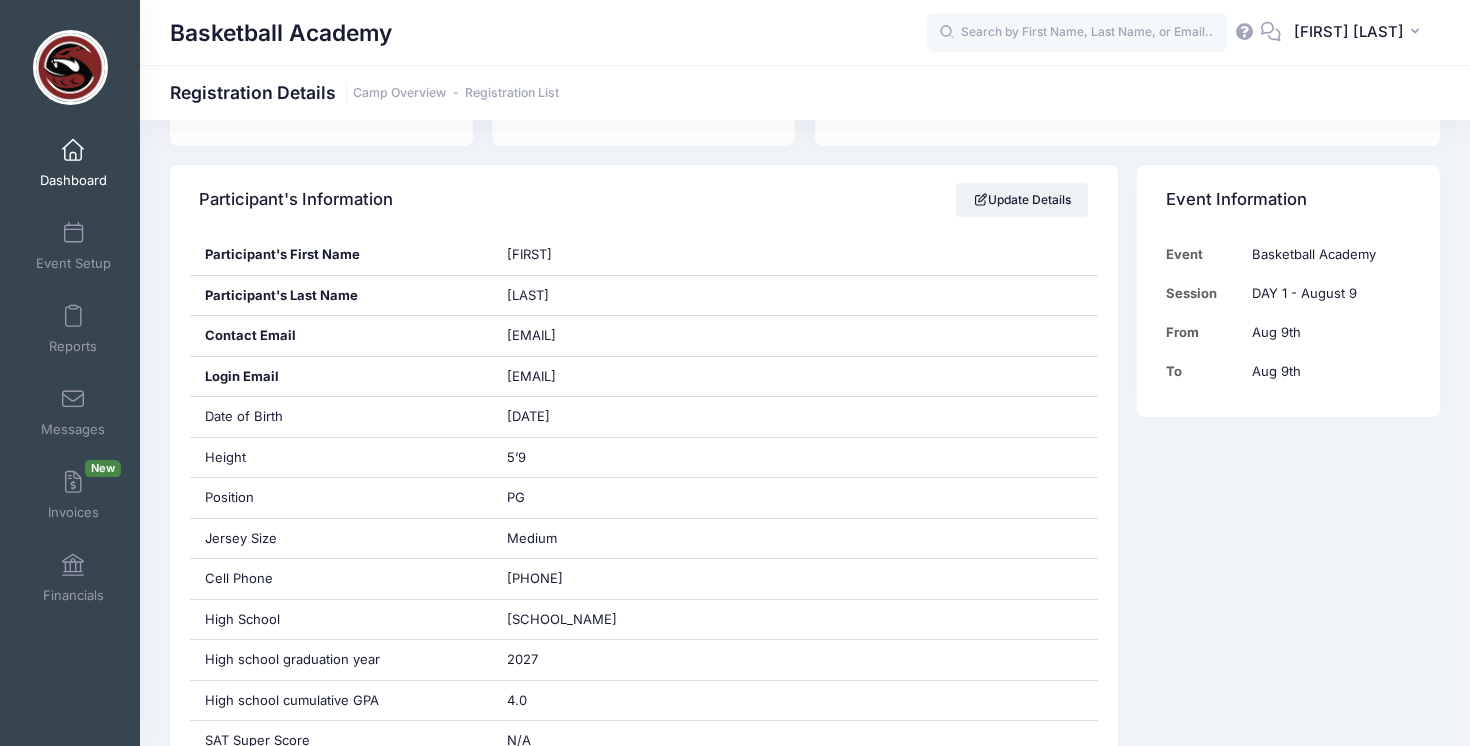 scroll, scrollTop: 412, scrollLeft: 0, axis: vertical 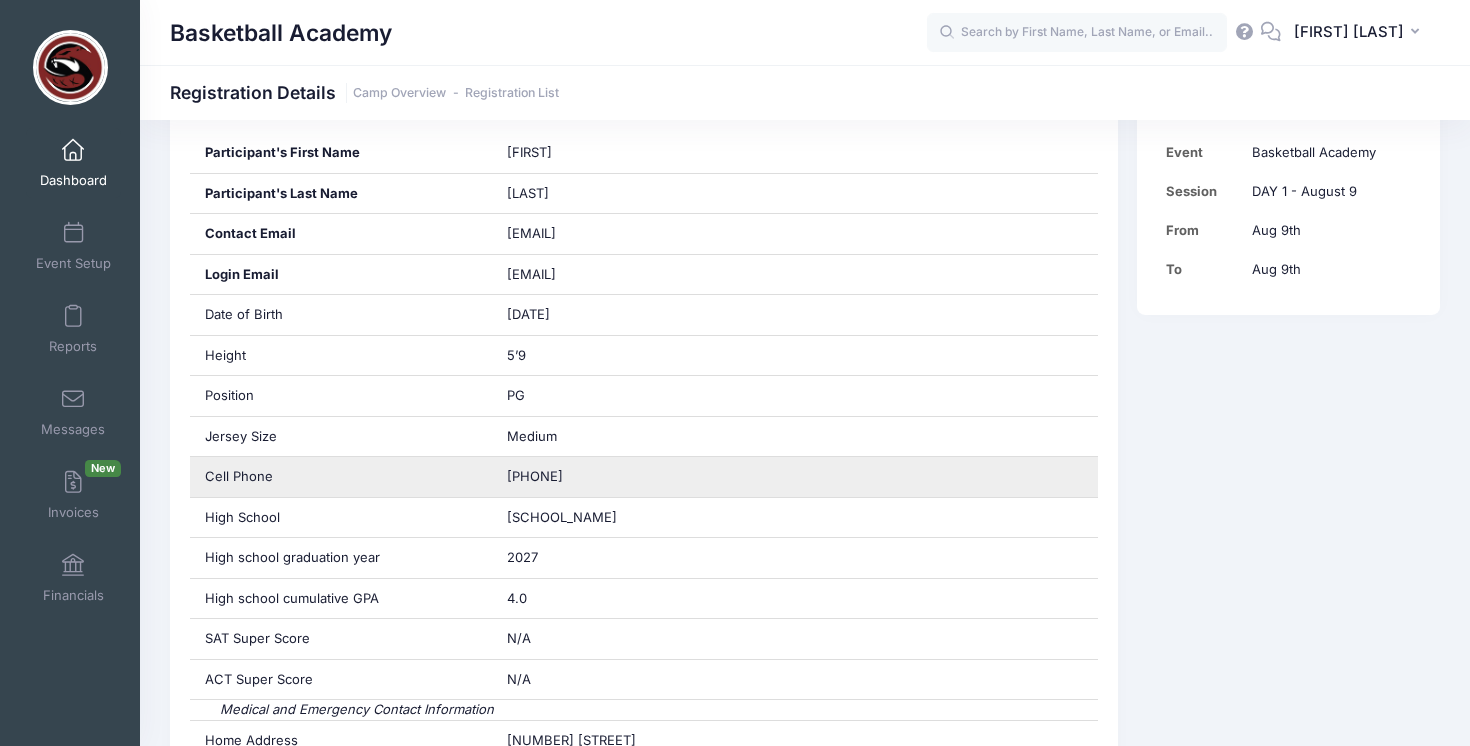 drag, startPoint x: 618, startPoint y: 481, endPoint x: 471, endPoint y: 480, distance: 147.0034 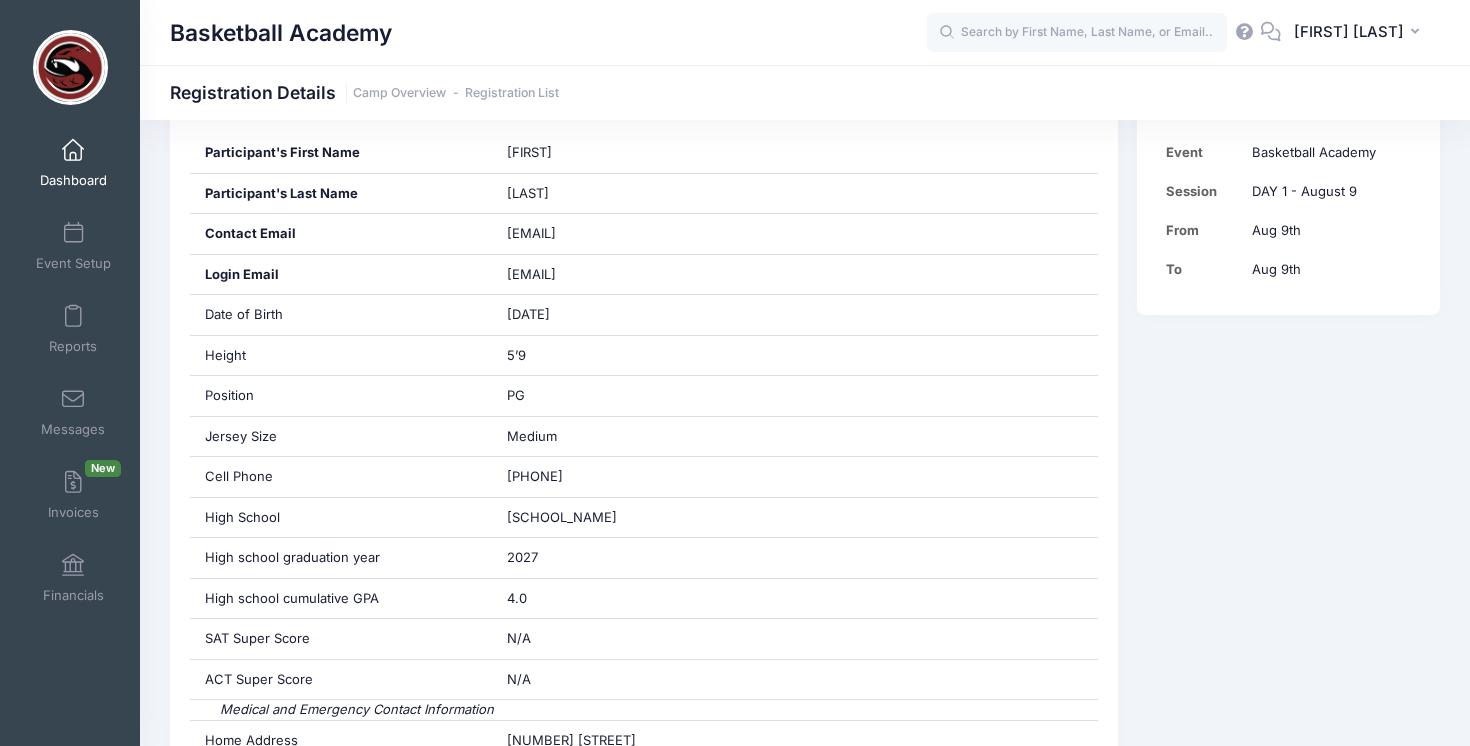 click at bounding box center (73, 151) 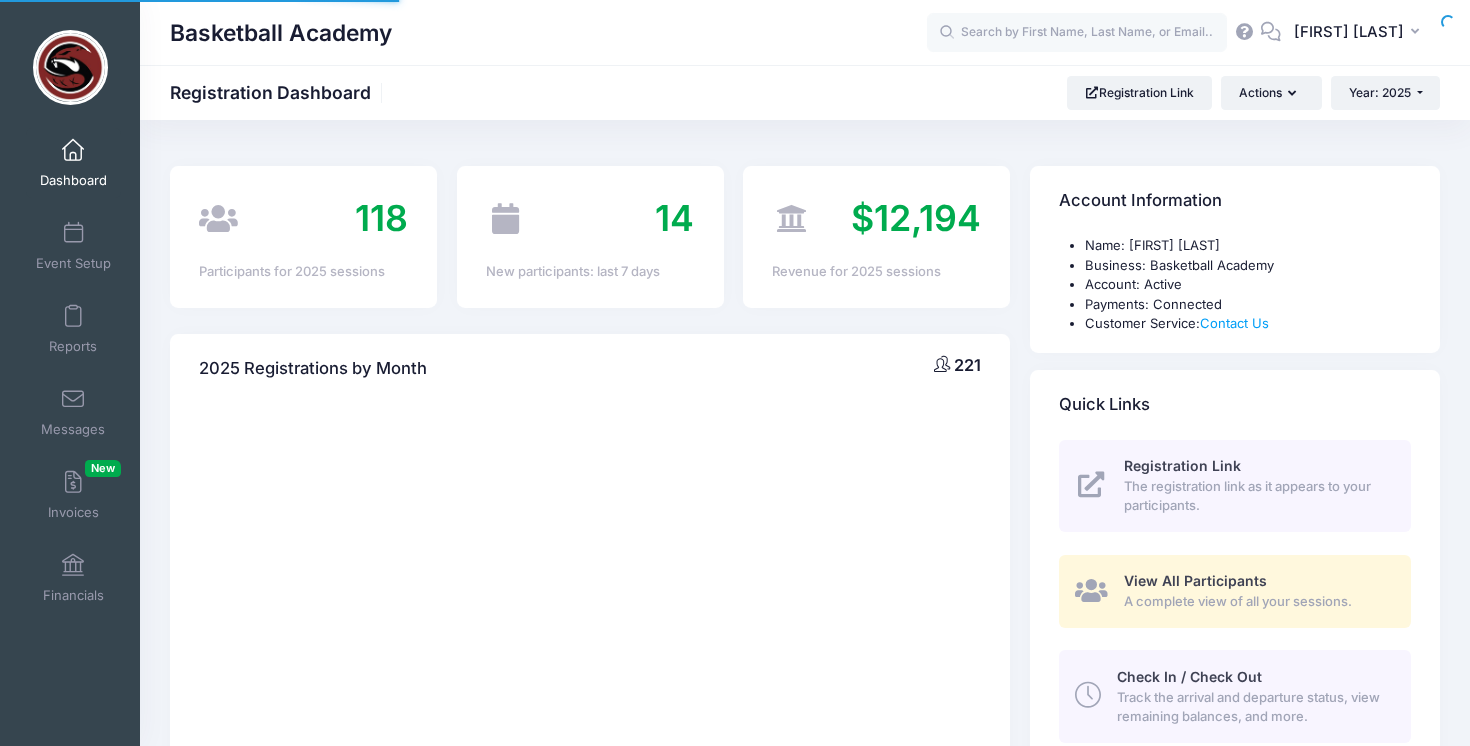 scroll, scrollTop: 0, scrollLeft: 0, axis: both 